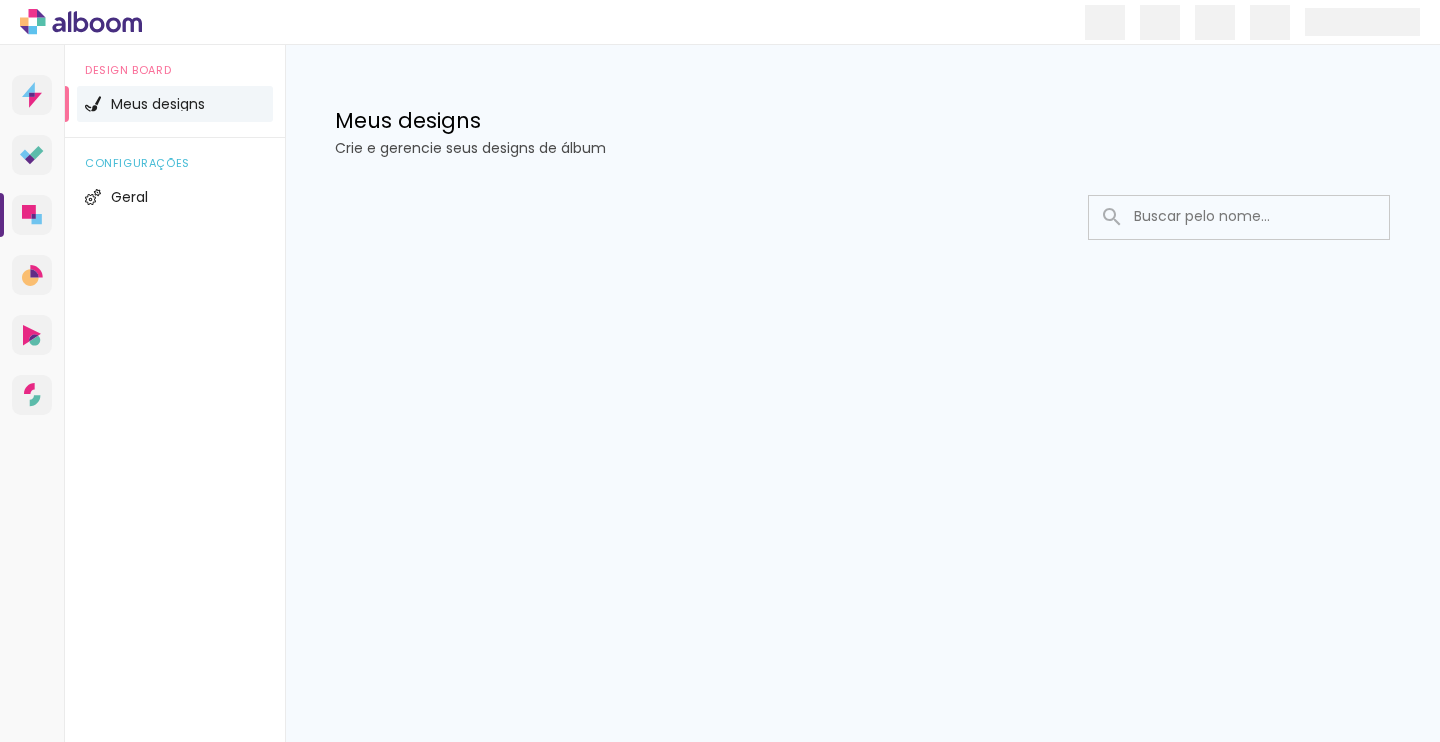 scroll, scrollTop: 0, scrollLeft: 0, axis: both 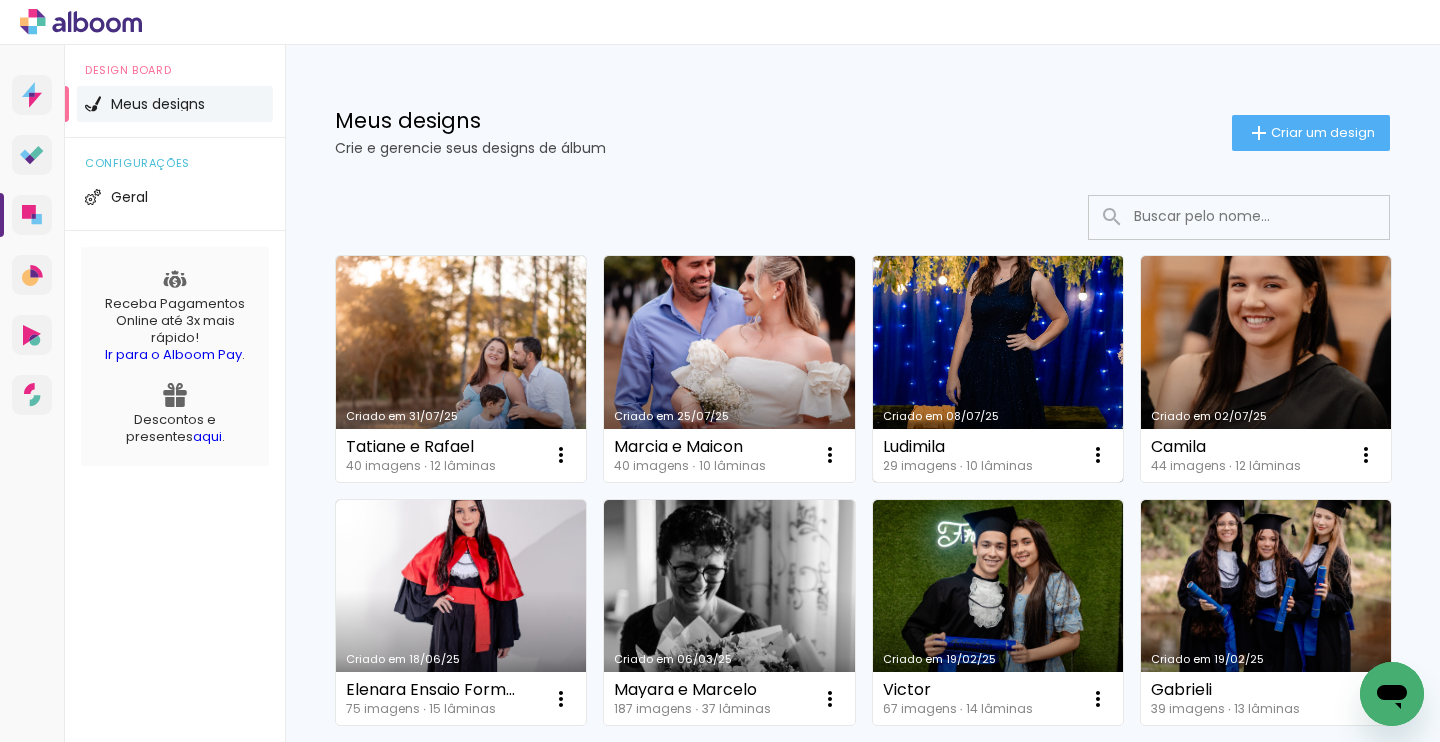 click on "Criado em 08/07/25" at bounding box center [998, 369] 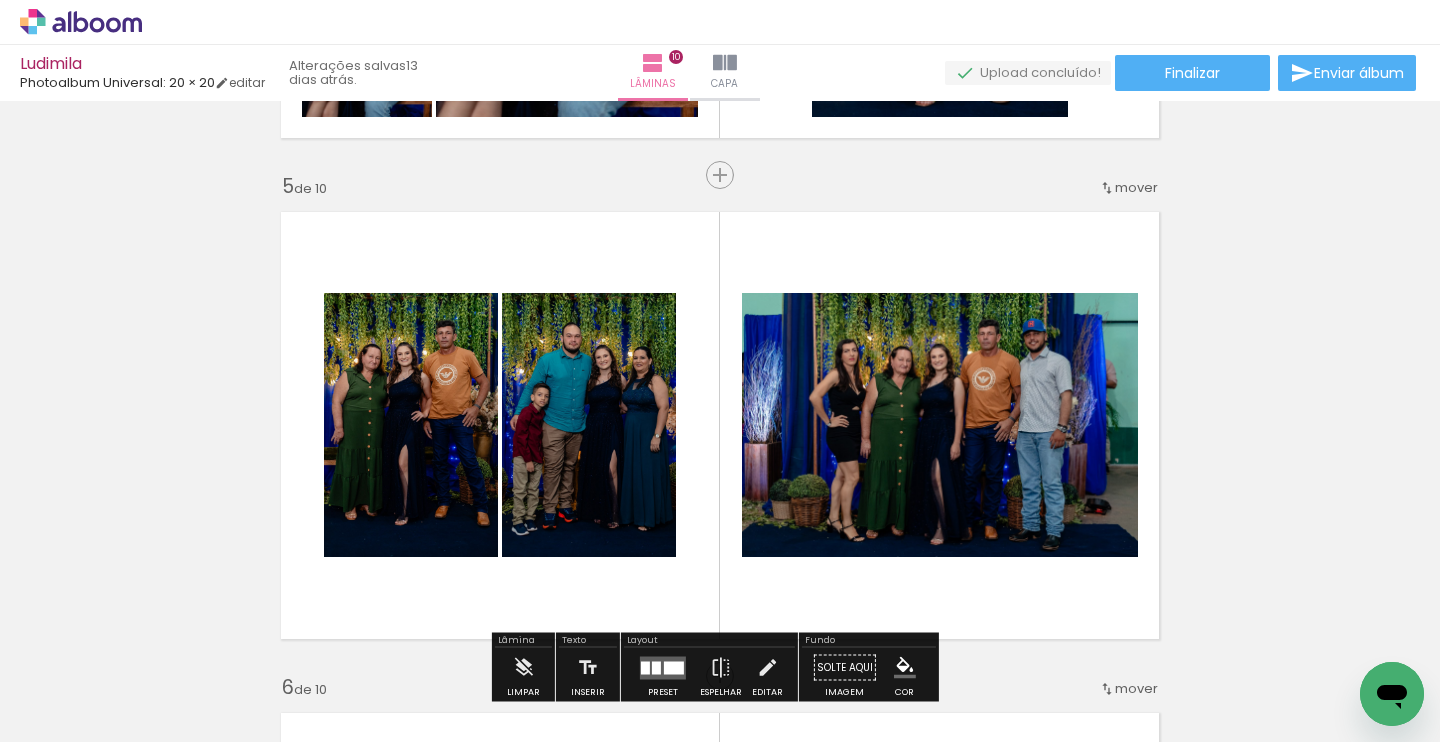 scroll, scrollTop: 824, scrollLeft: 0, axis: vertical 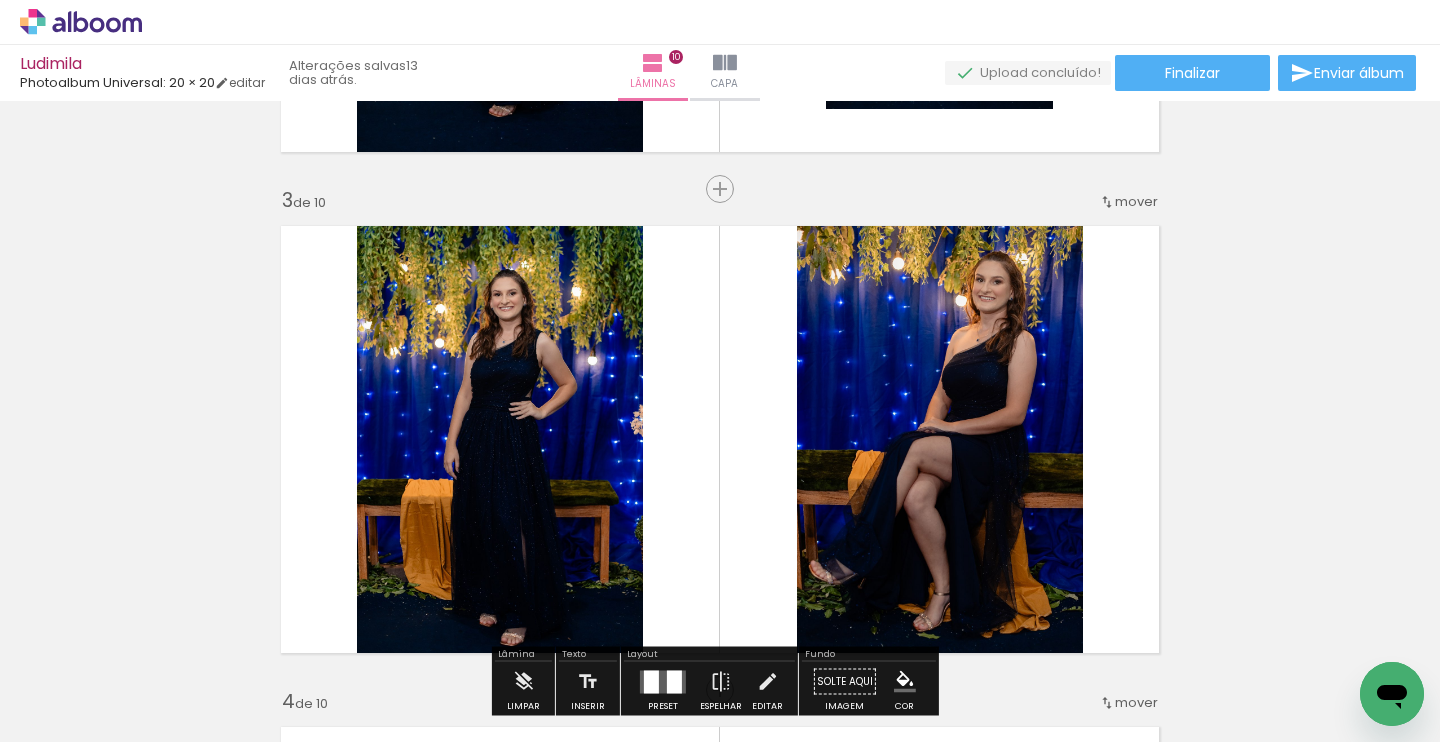 click on "Inserir lâmina 1  de 10  Inserir lâmina 2  de 10  Inserir lâmina 3  de 10  Inserir lâmina 4  de 10  Inserir lâmina 5  de 10  Inserir lâmina 6  de 10  Inserir lâmina 7  de 10  Inserir lâmina 8  de 10  Inserir lâmina 9  de 10  Inserir lâmina 10  de 10" at bounding box center [720, 1917] 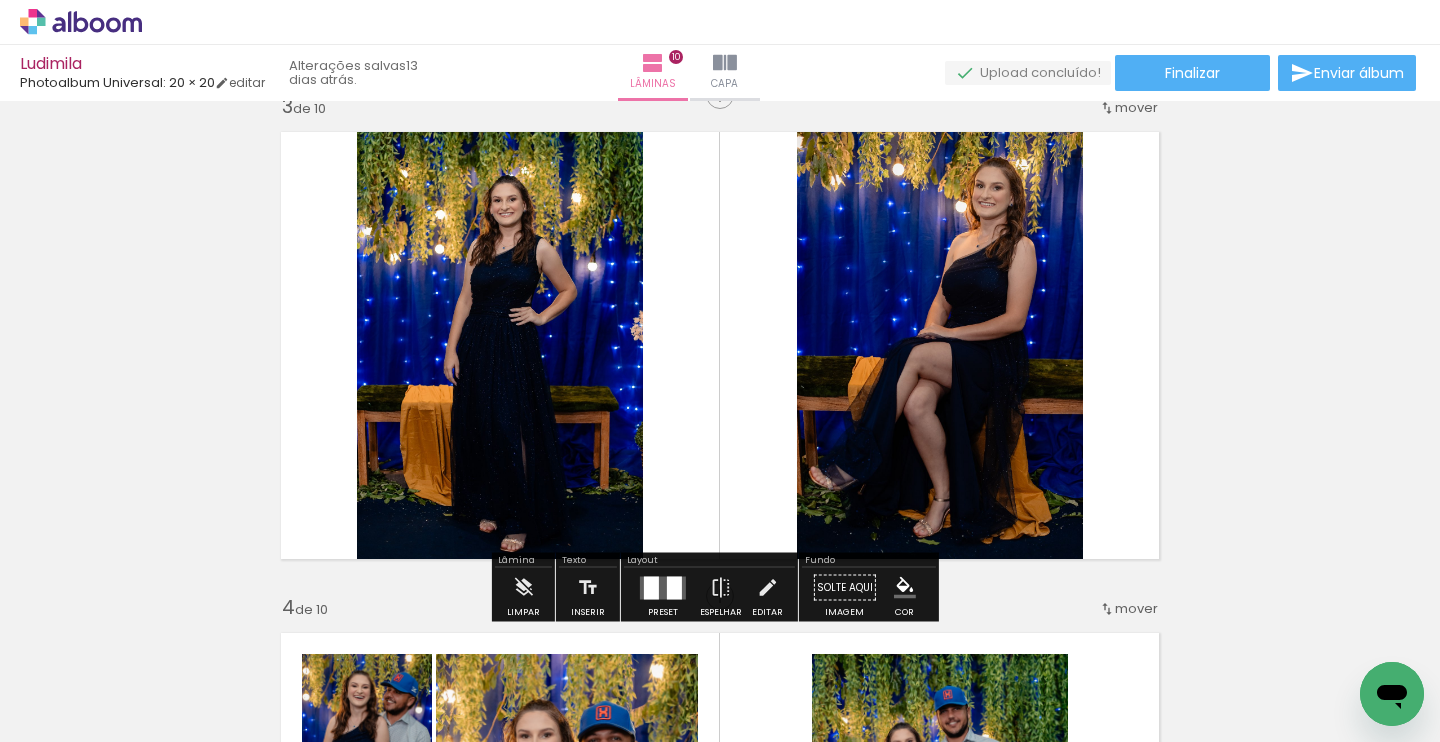 scroll, scrollTop: 1134, scrollLeft: 0, axis: vertical 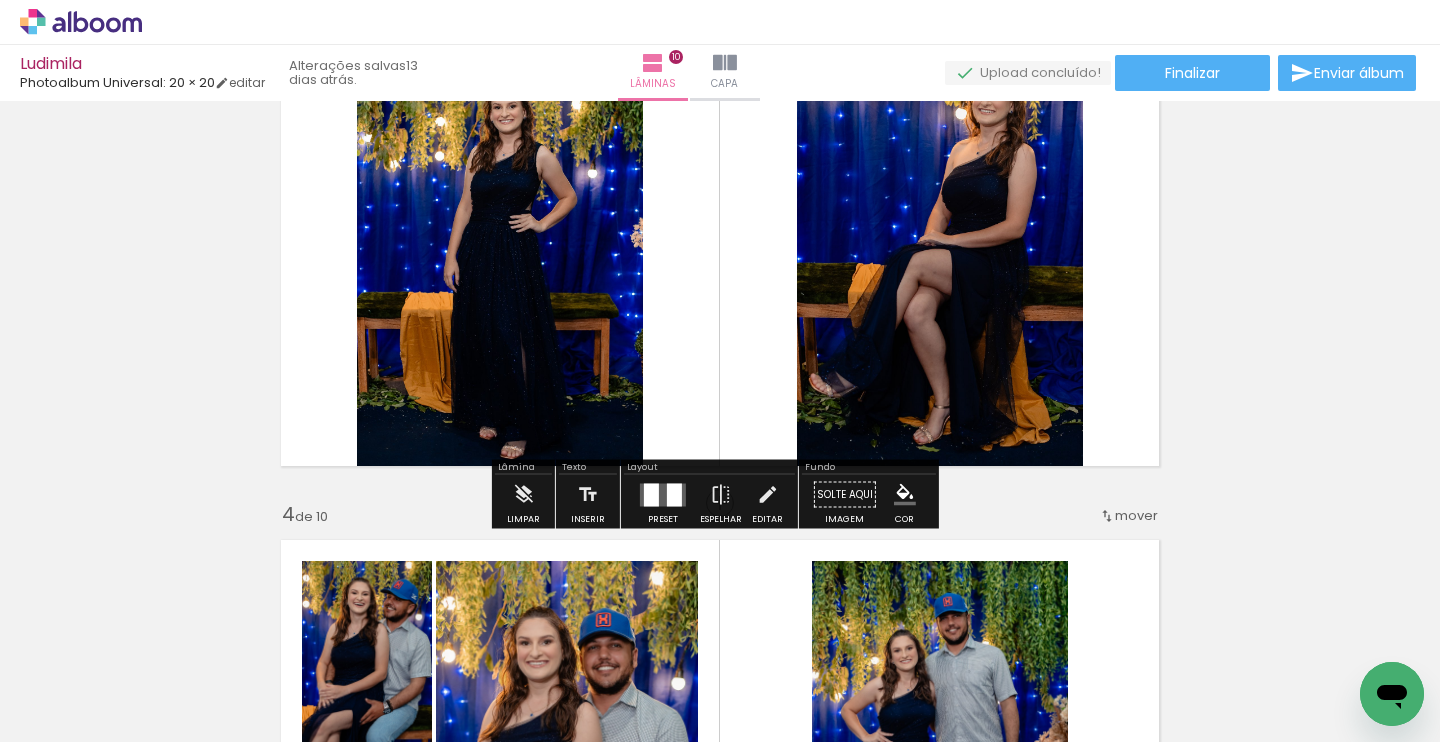 click at bounding box center (674, 494) 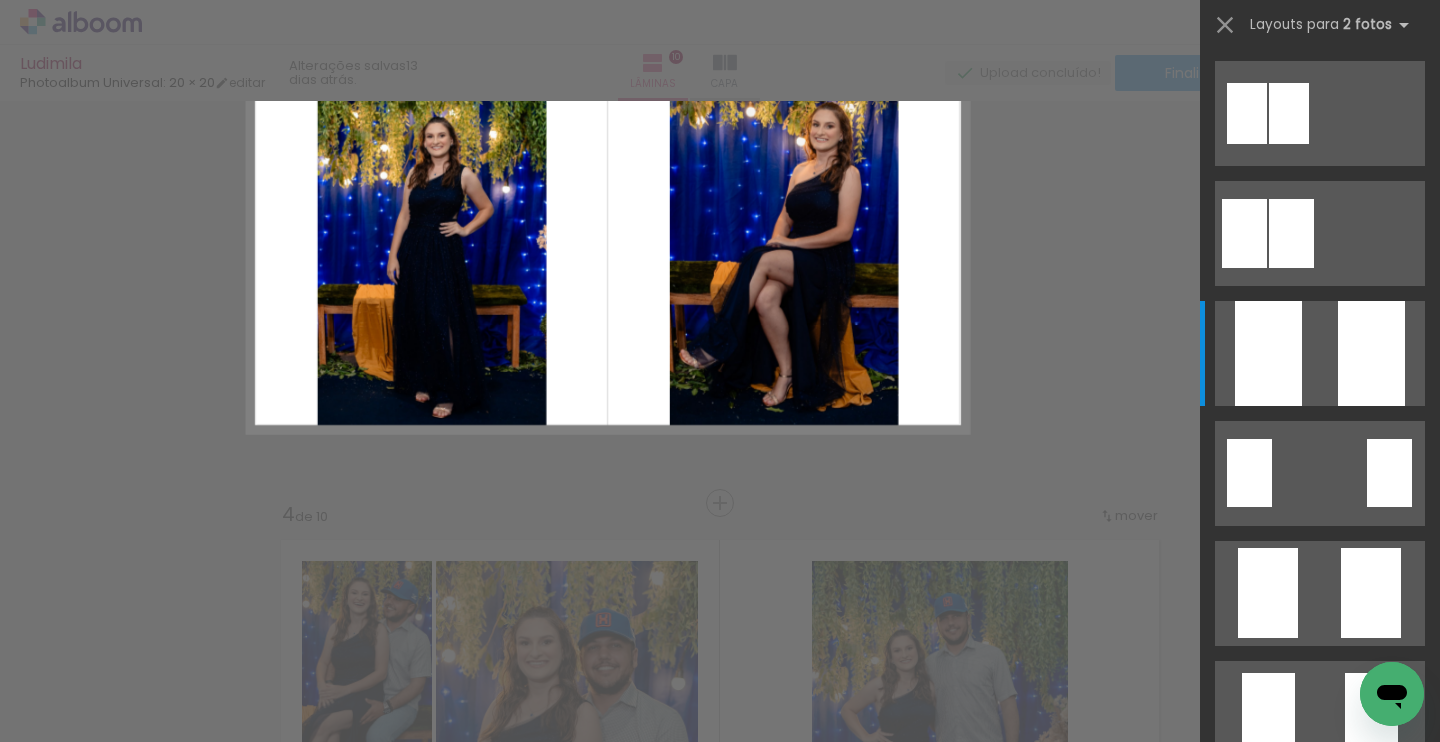 scroll, scrollTop: 240, scrollLeft: 0, axis: vertical 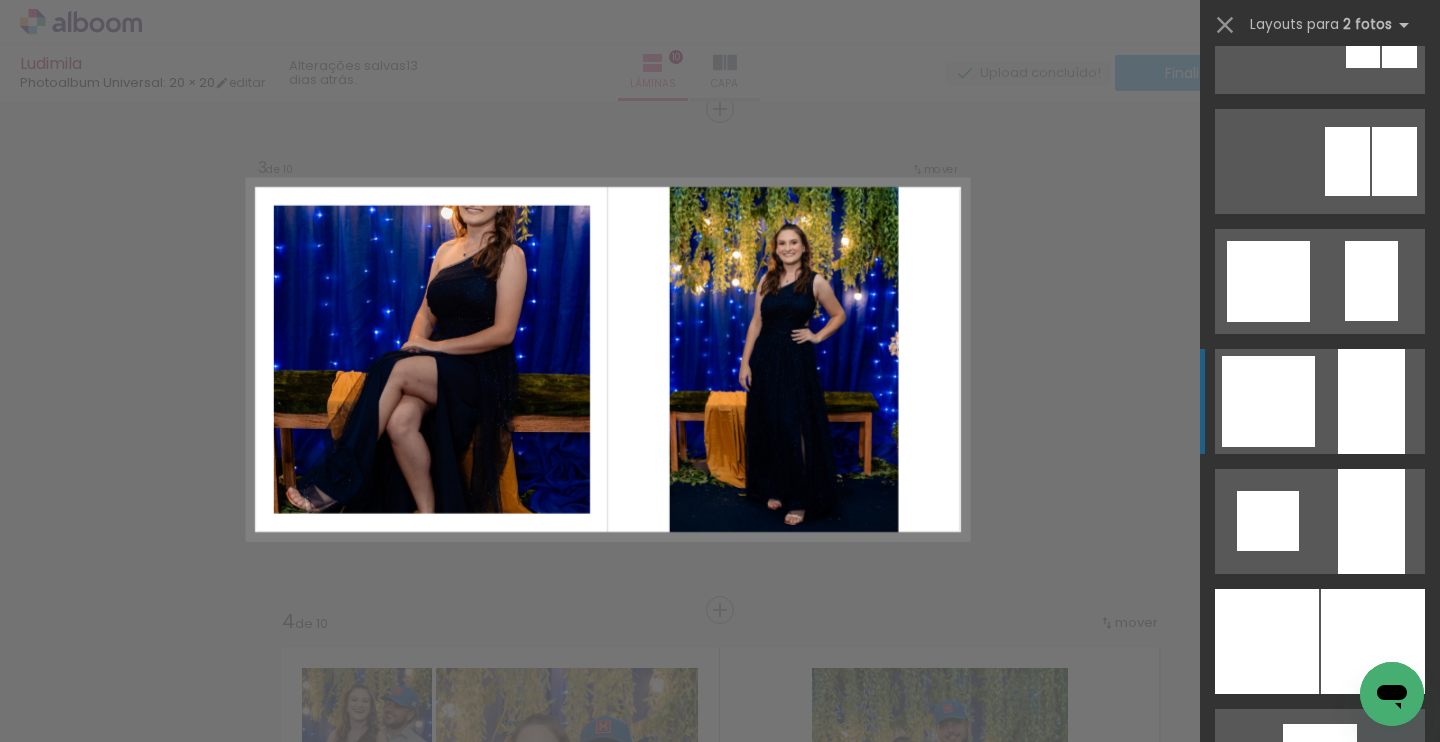 click at bounding box center [1371, -11399] 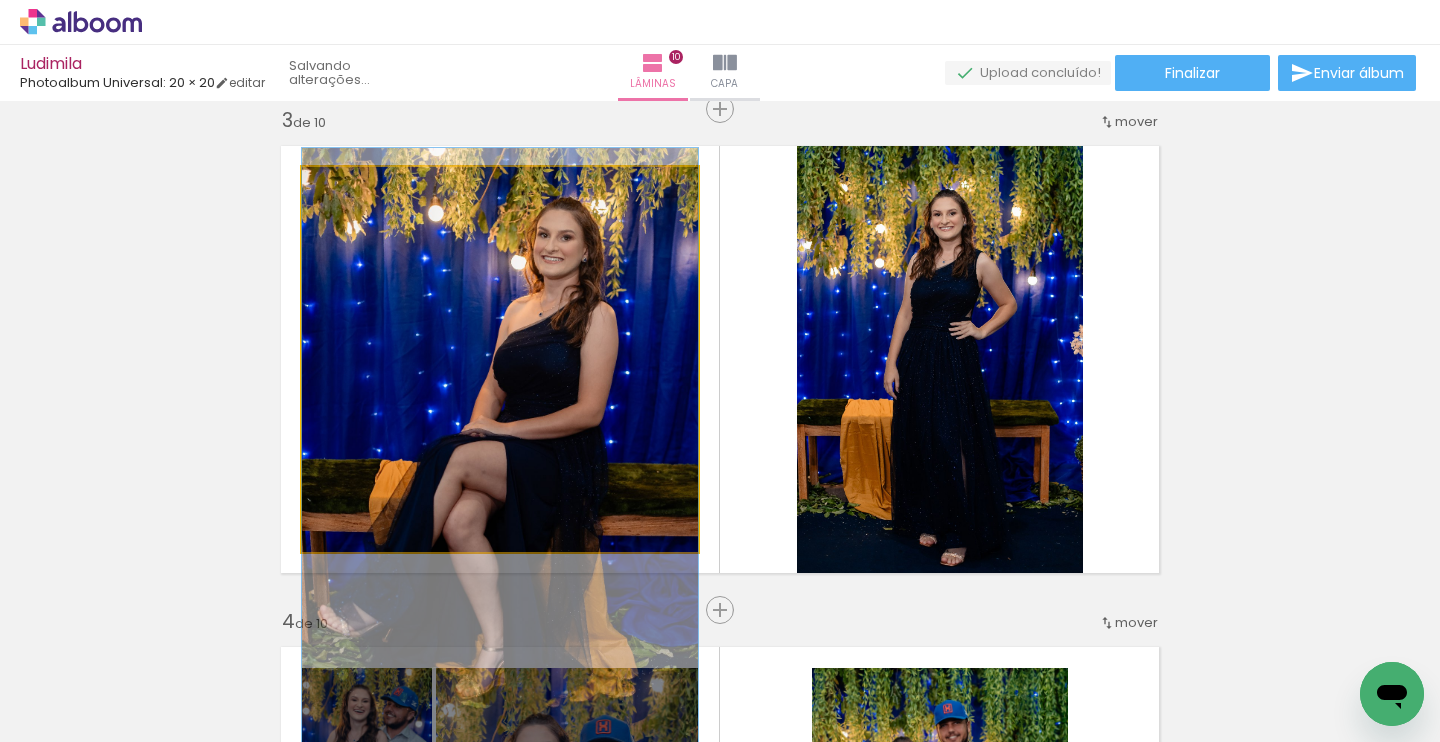 drag, startPoint x: 621, startPoint y: 341, endPoint x: 638, endPoint y: 427, distance: 87.66413 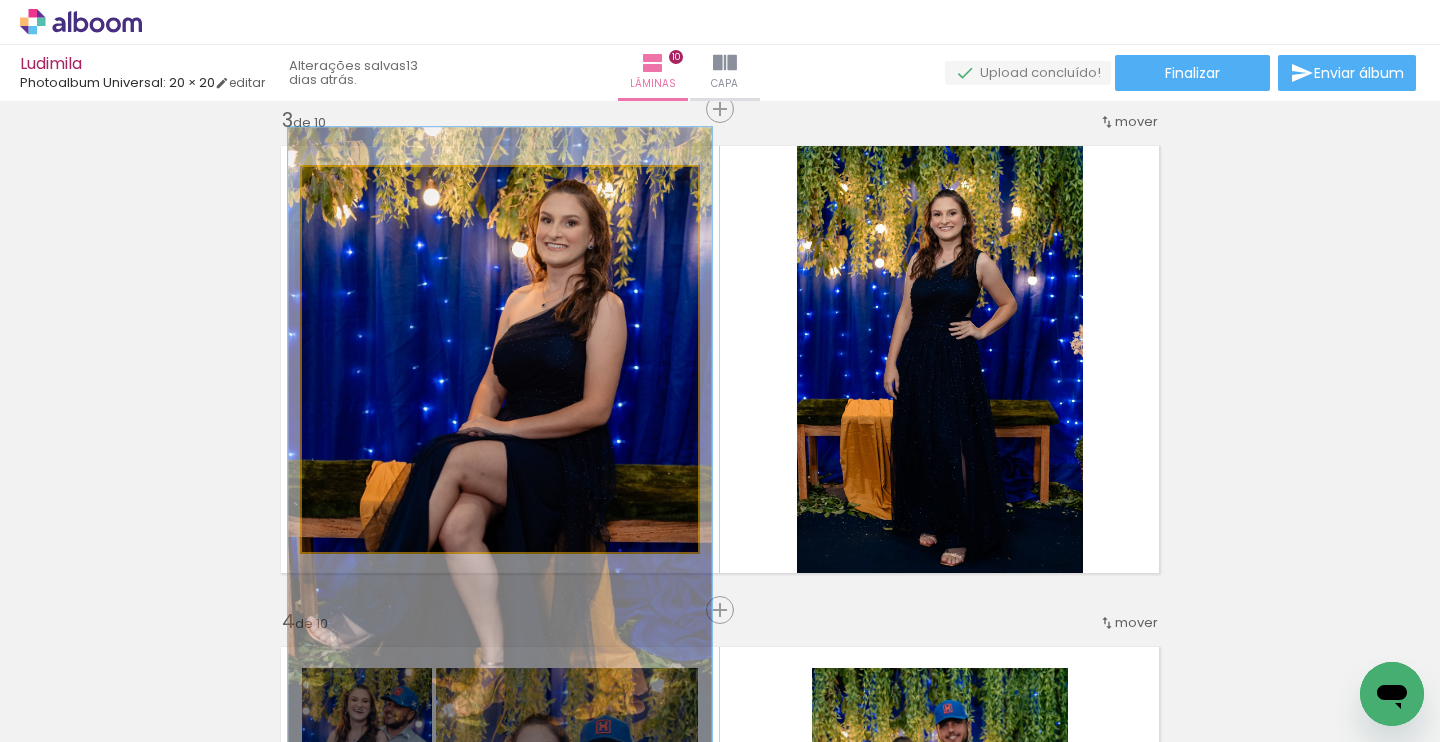 type on "107" 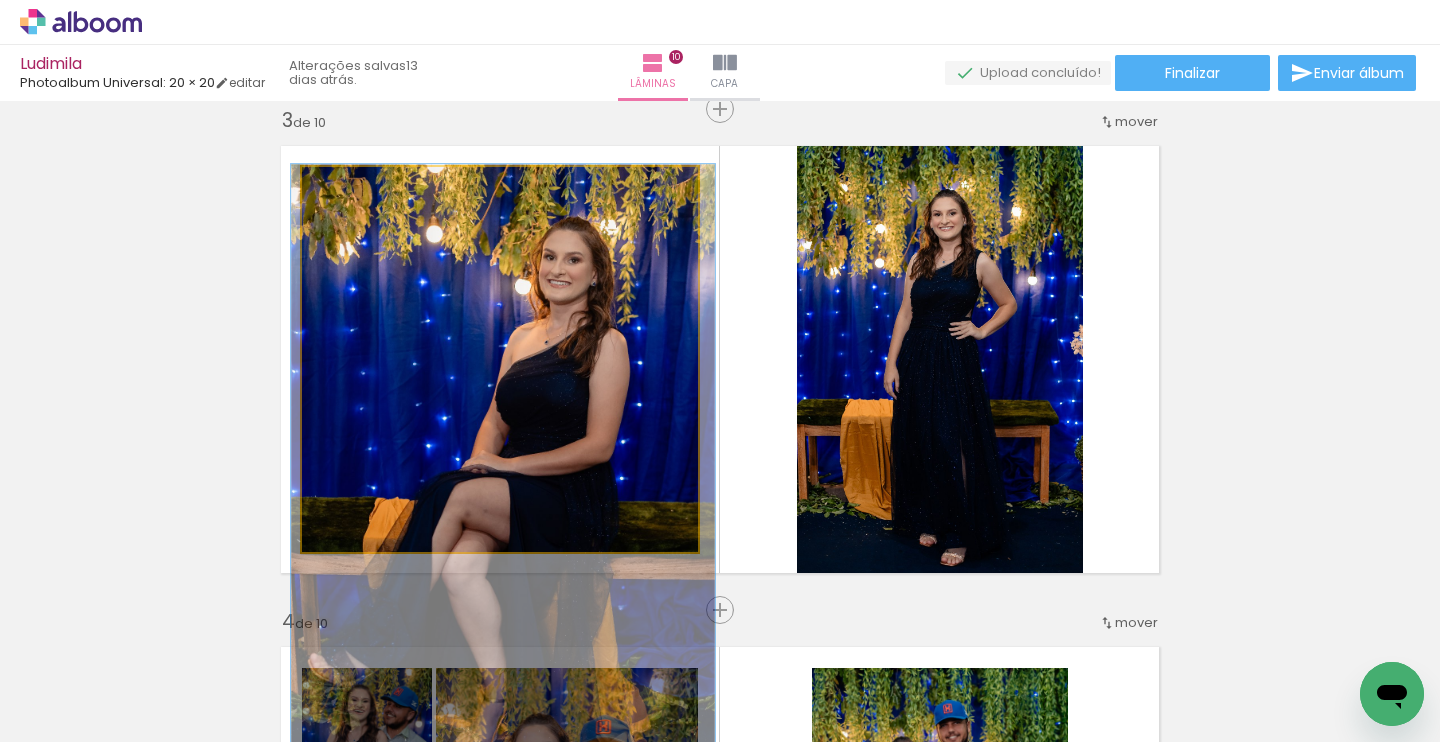 drag, startPoint x: 450, startPoint y: 247, endPoint x: 450, endPoint y: 279, distance: 32 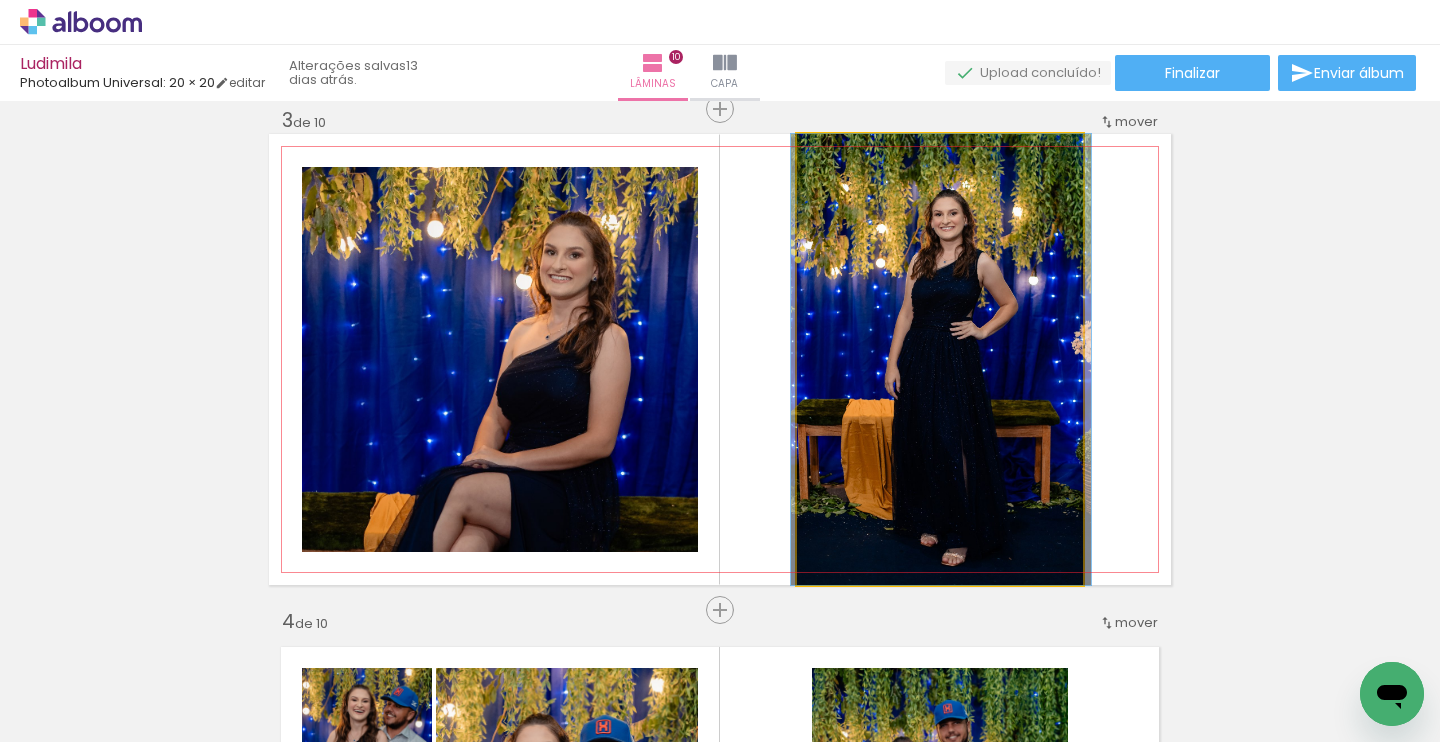 drag, startPoint x: 915, startPoint y: 261, endPoint x: 917, endPoint y: 250, distance: 11.18034 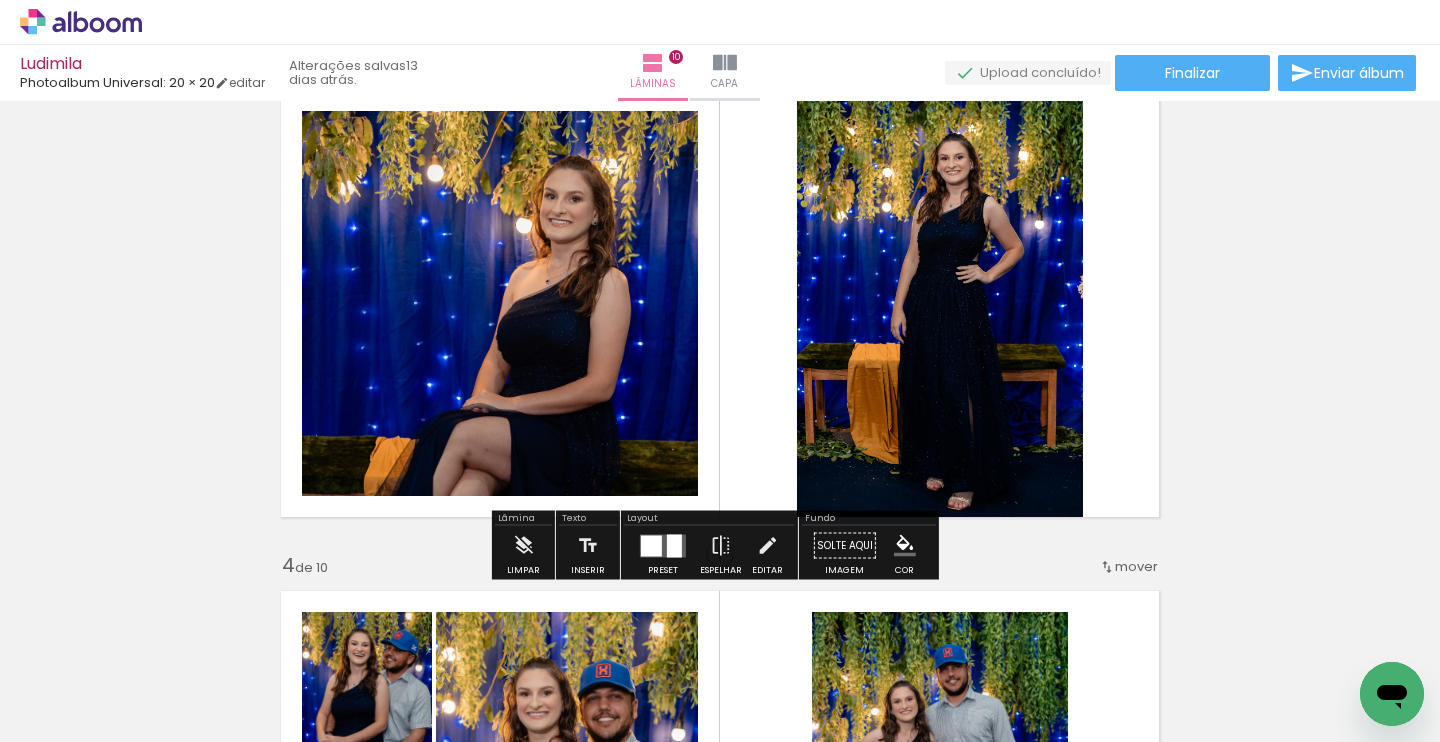 scroll, scrollTop: 1206, scrollLeft: 0, axis: vertical 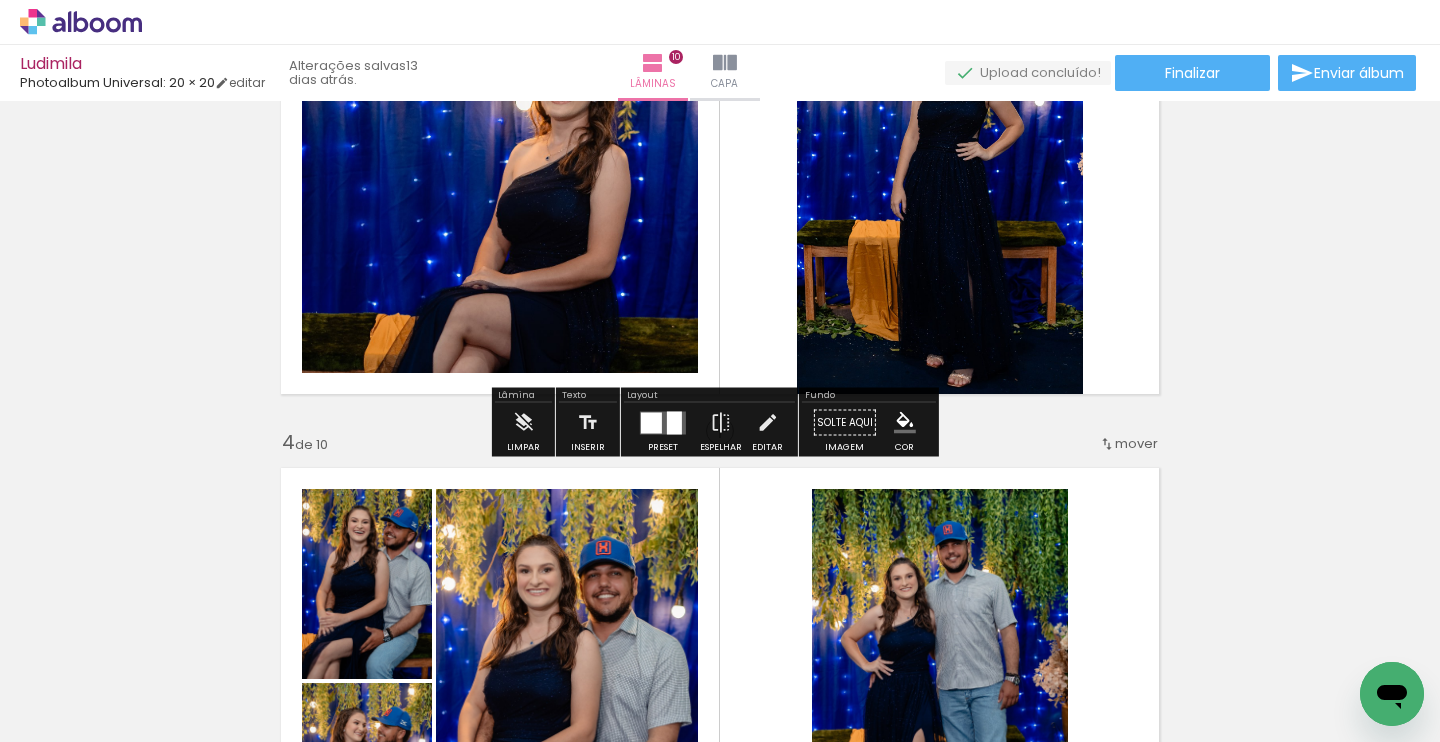 click 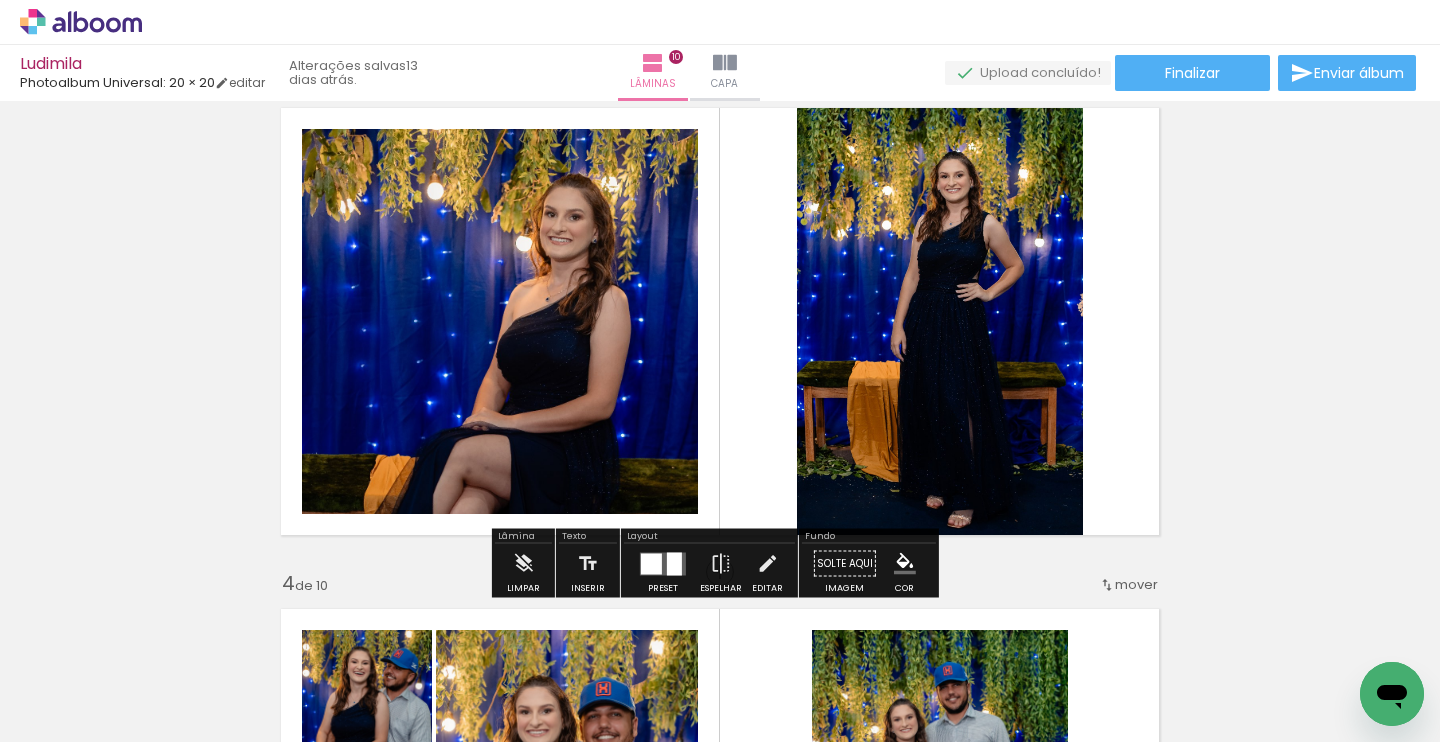 scroll, scrollTop: 1060, scrollLeft: 0, axis: vertical 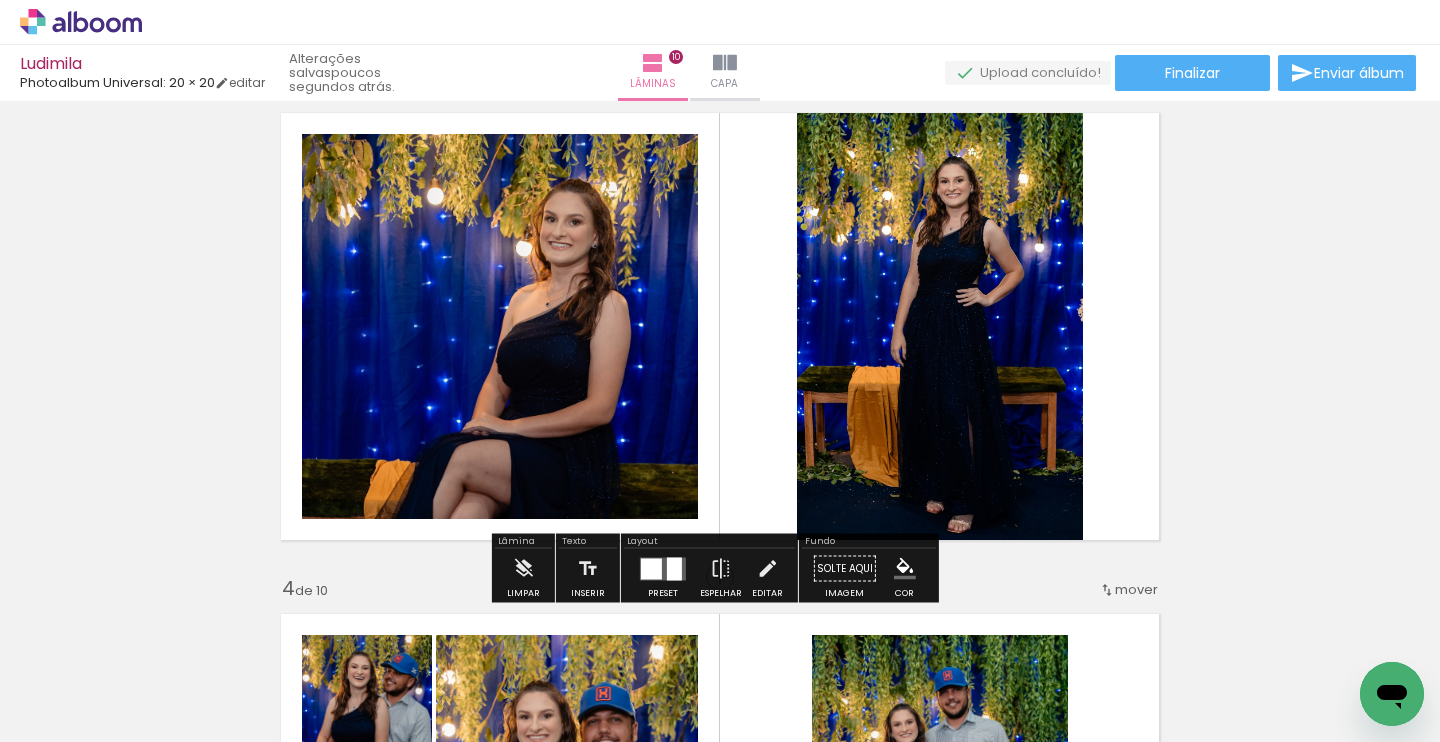 click on "P&B" at bounding box center [0, 0] 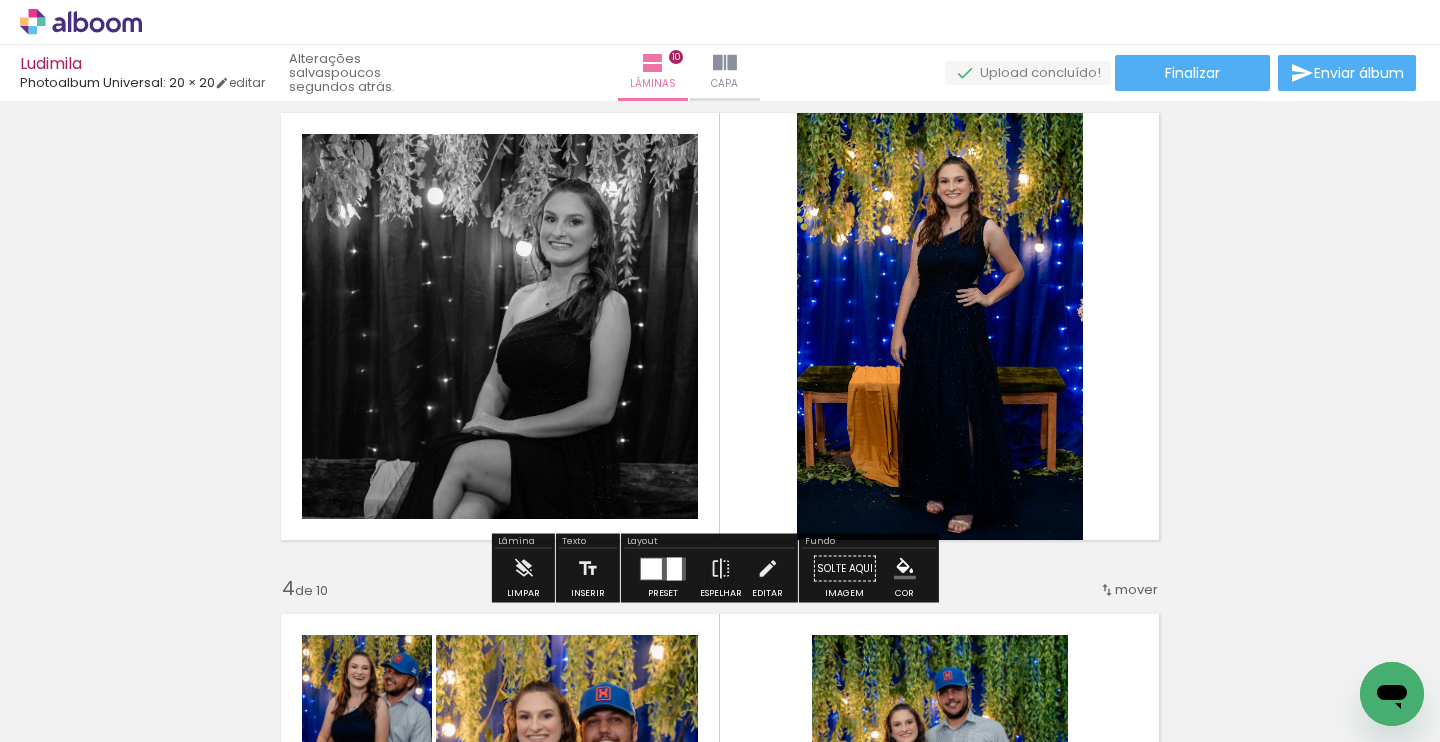 click on "P&B" at bounding box center [0, 0] 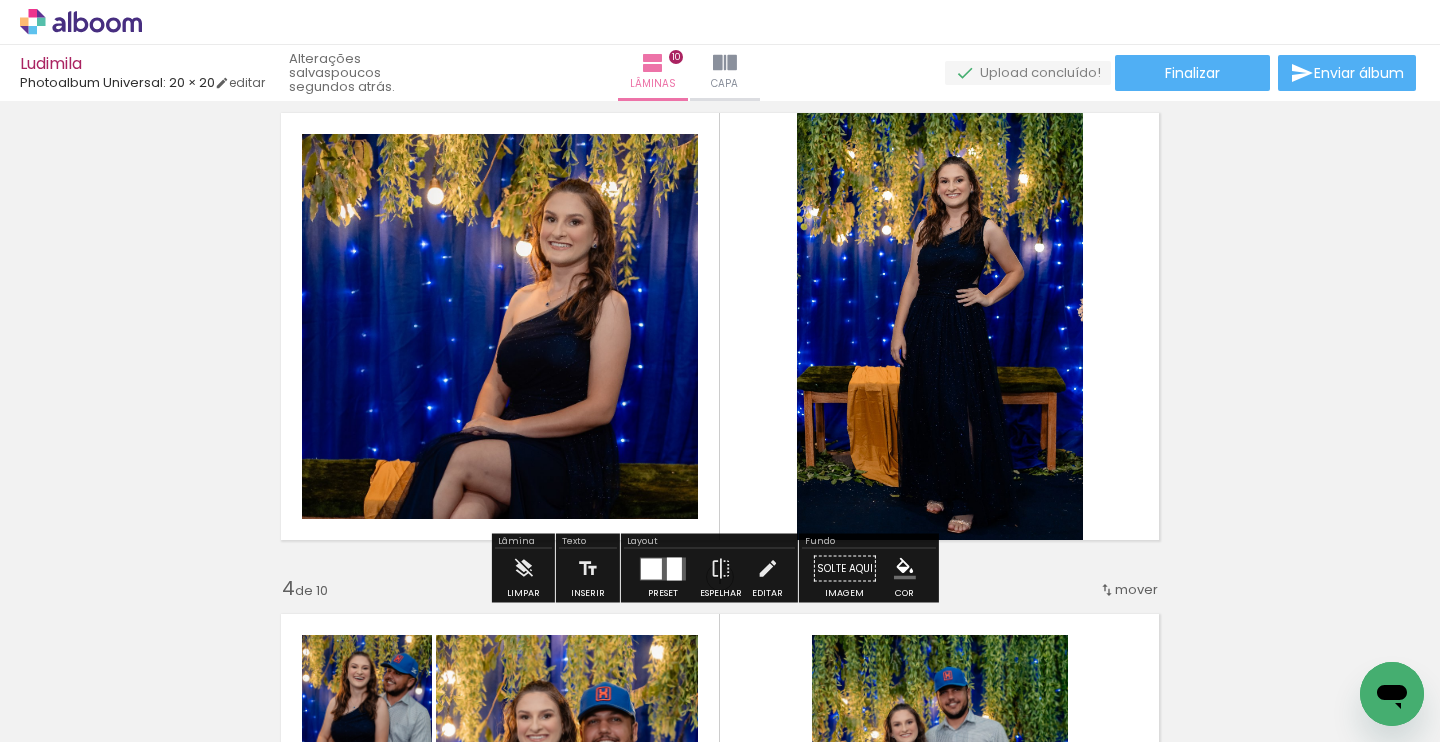 click on "P&B" at bounding box center [0, 0] 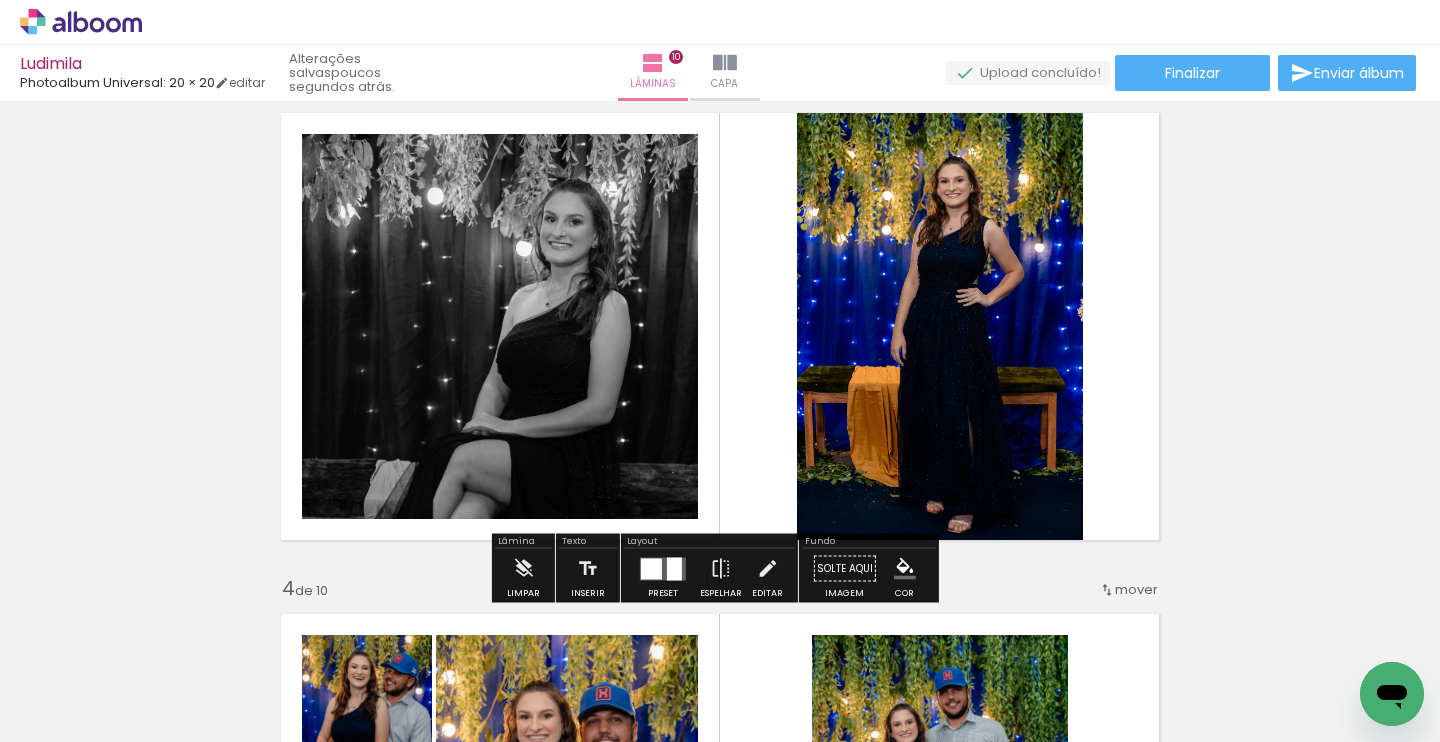 click on "P&B" at bounding box center (0, 0) 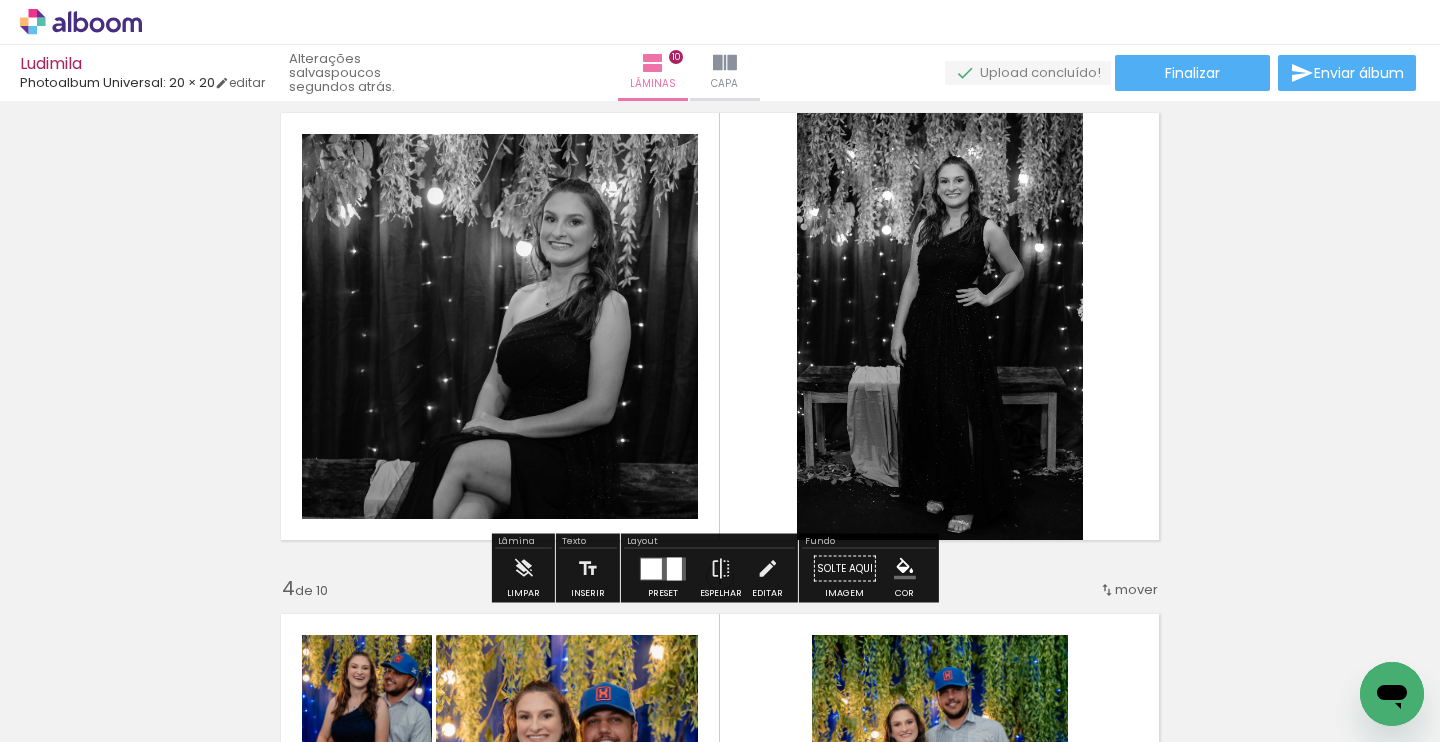 click on "P&B" at bounding box center [0, 0] 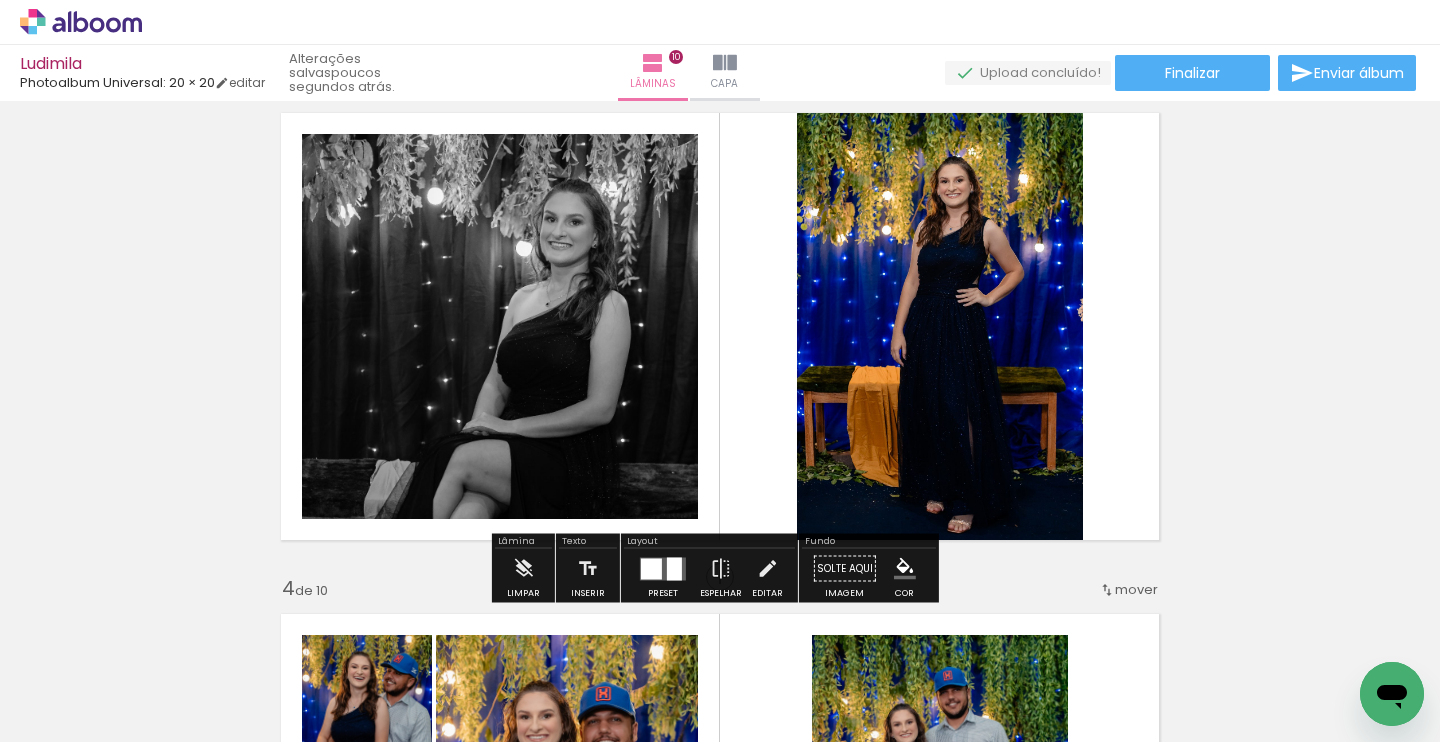 click on "P&B" at bounding box center (0, 0) 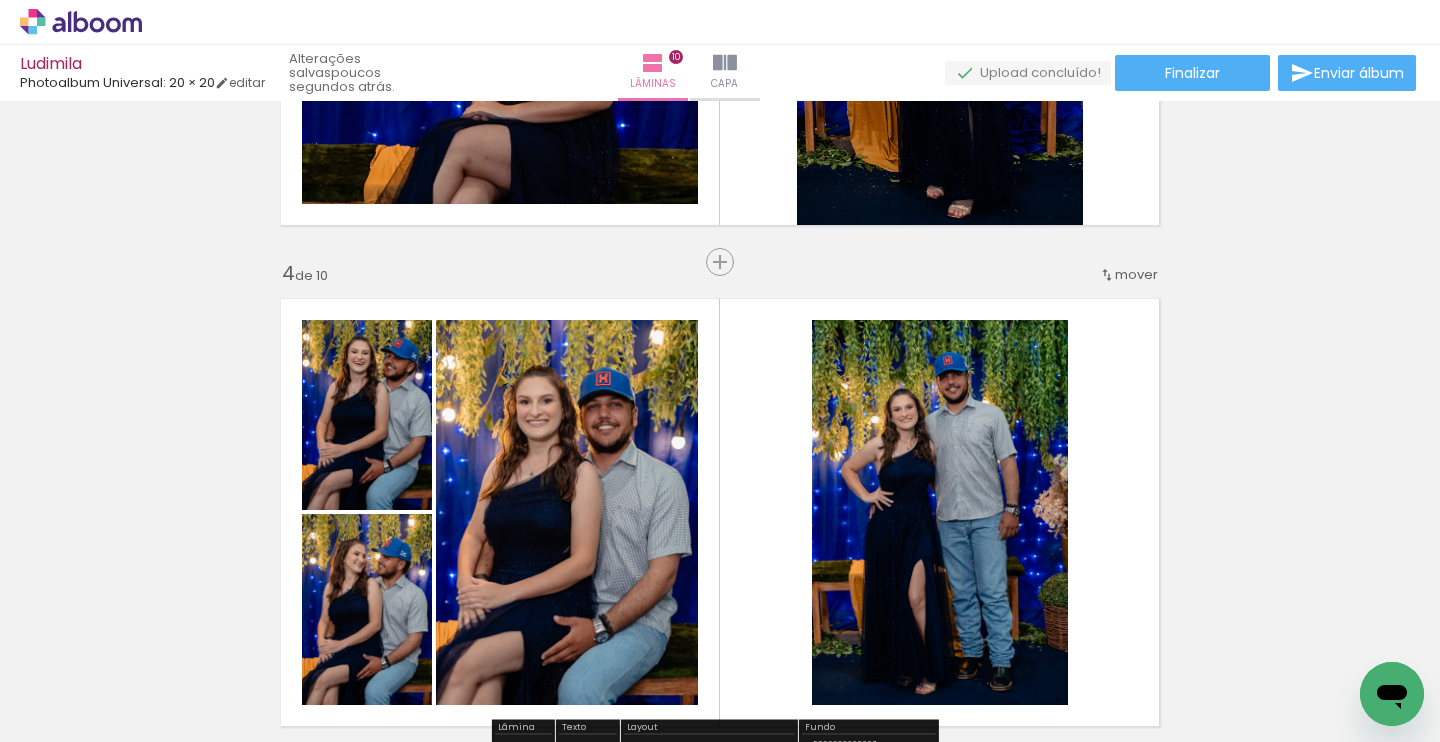 scroll, scrollTop: 1551, scrollLeft: 0, axis: vertical 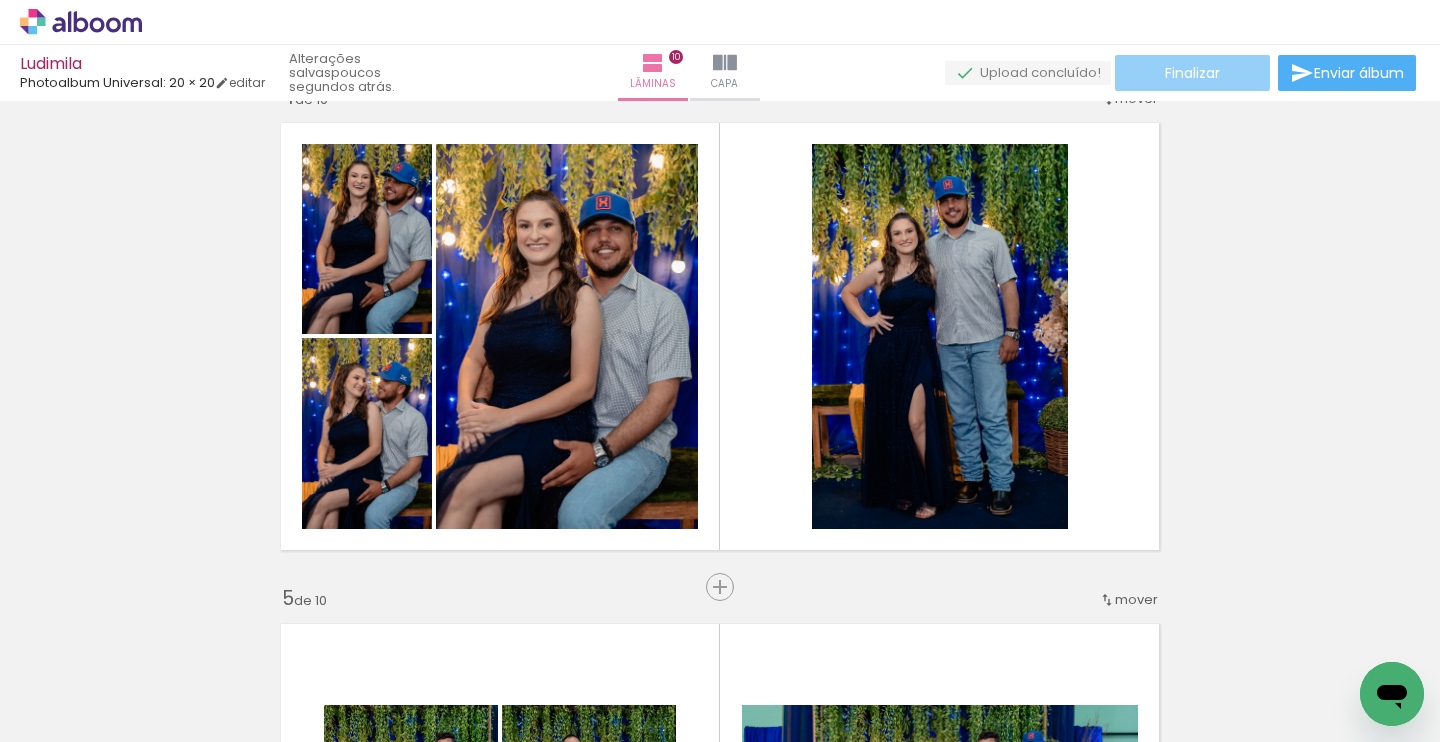 click on "Finalizar" 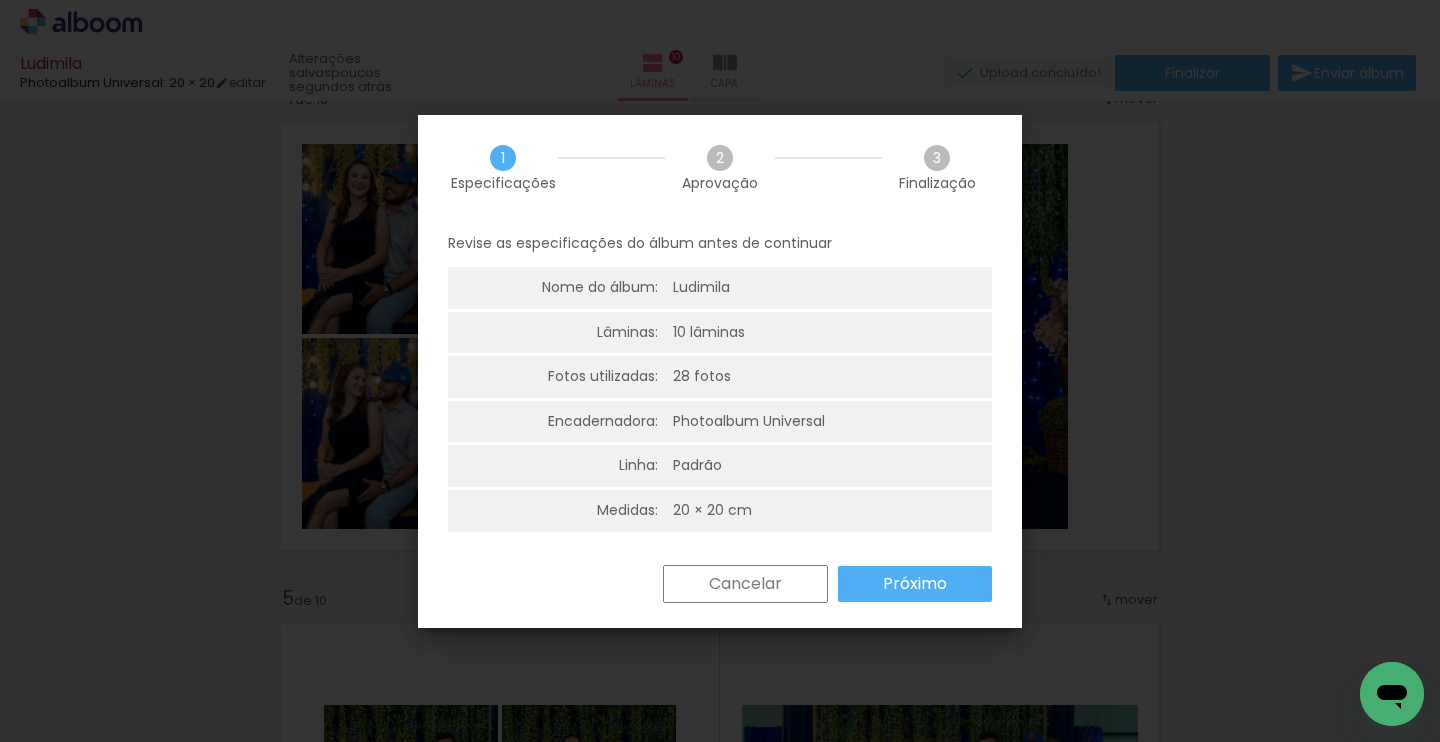 click on "Próximo" at bounding box center [0, 0] 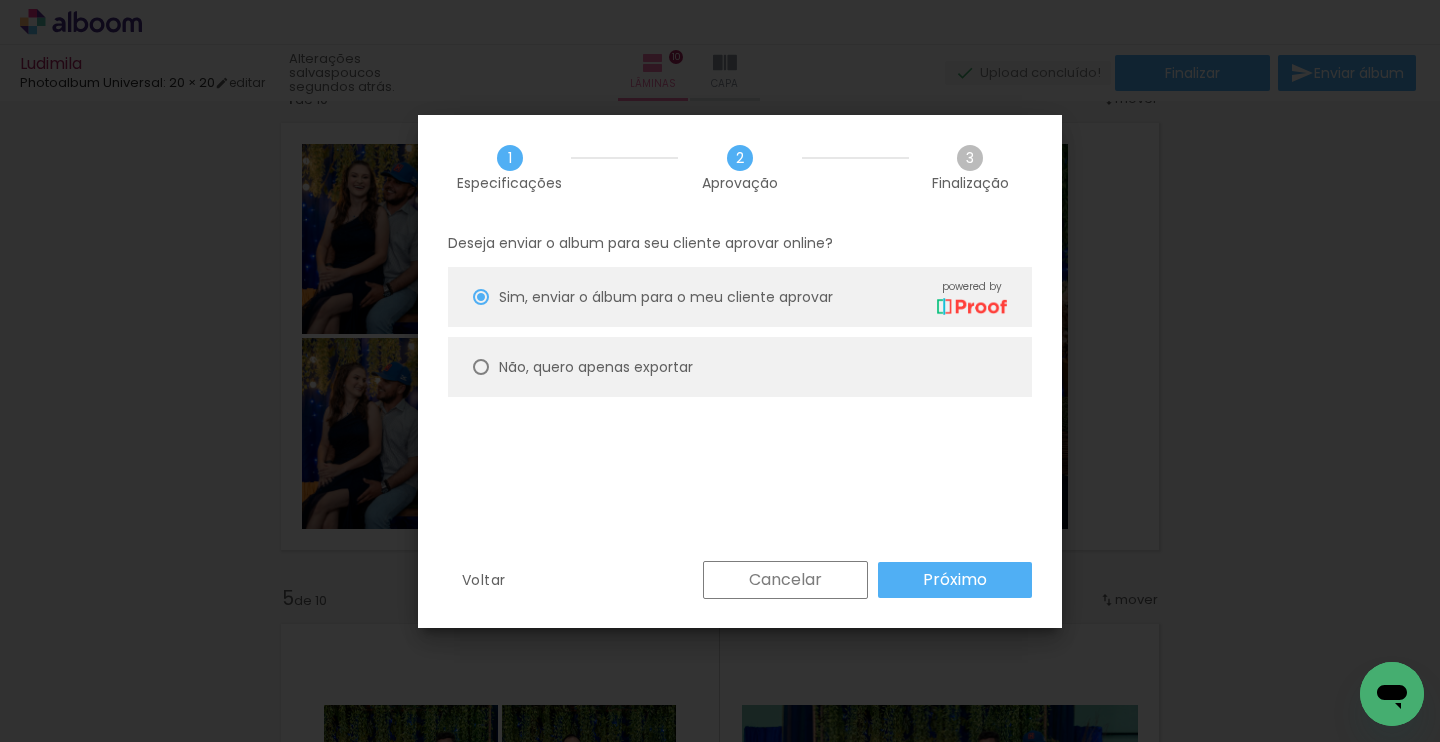click on "Não, quero apenas exportar" at bounding box center (0, 0) 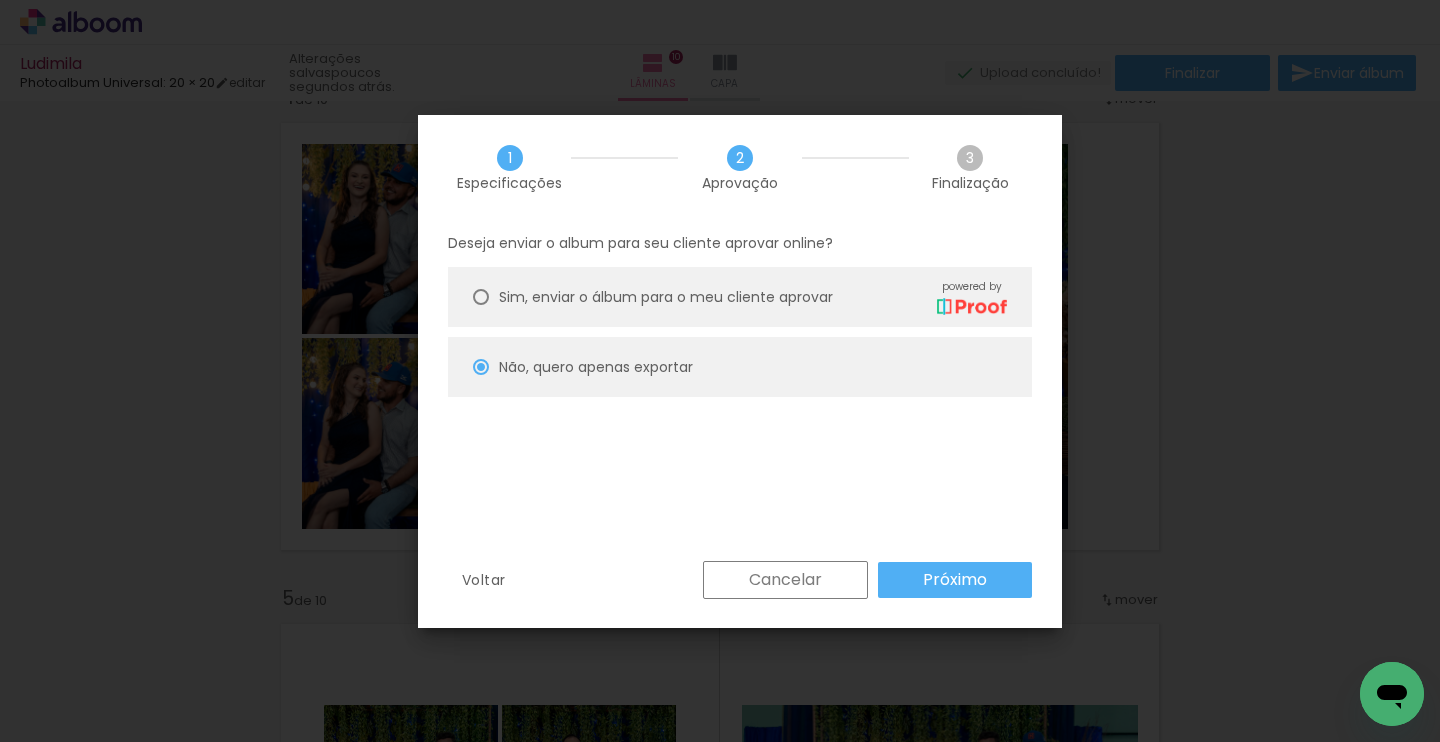 click on "Próximo" at bounding box center [0, 0] 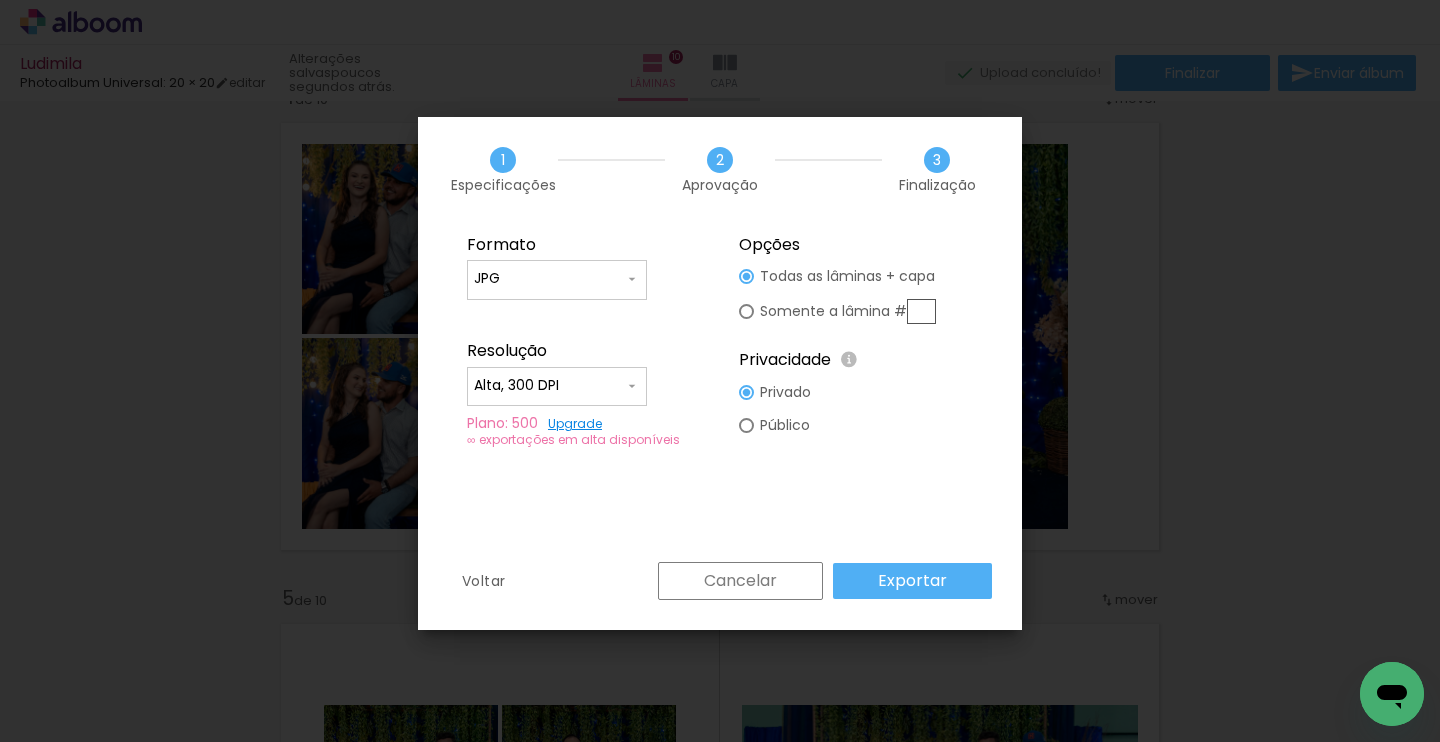 click on "Somente a lâmina #" at bounding box center (0, 0) 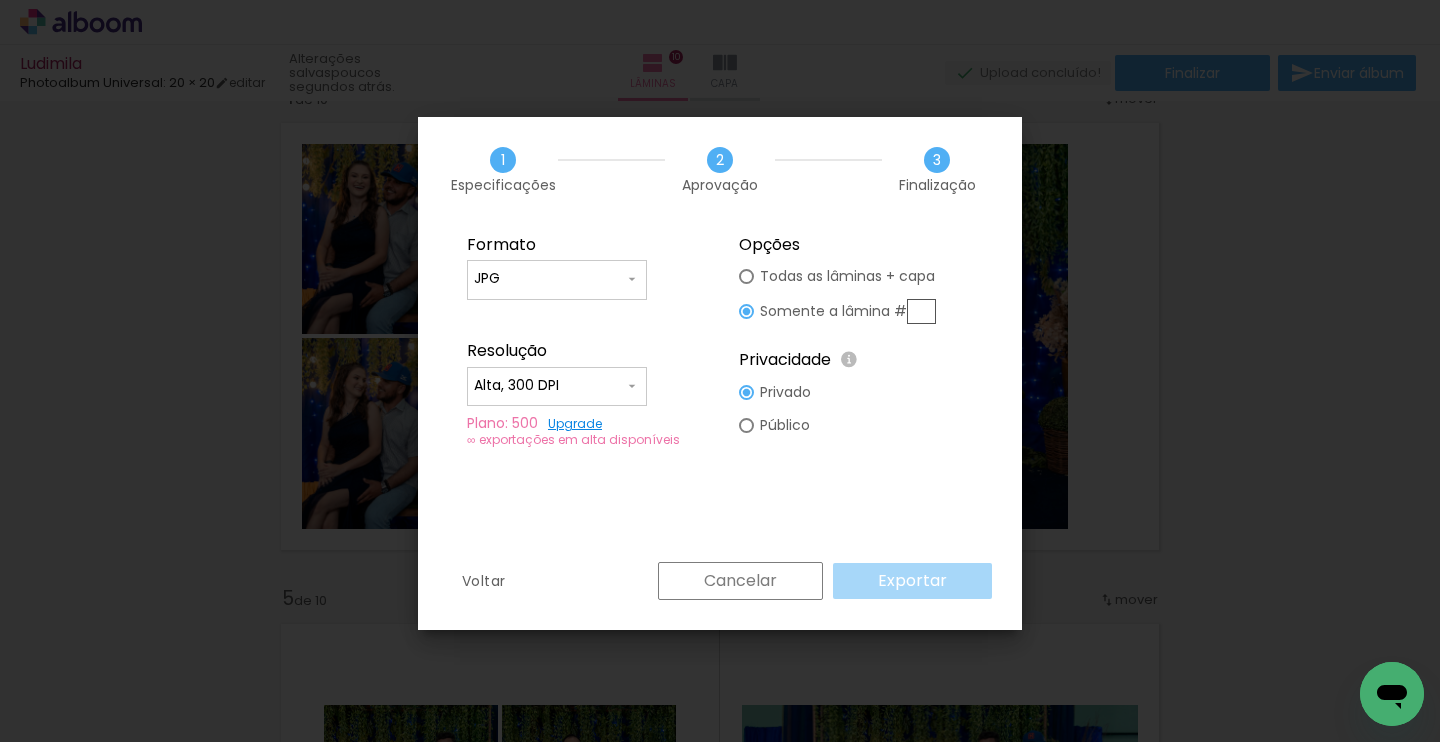 click at bounding box center (921, 311) 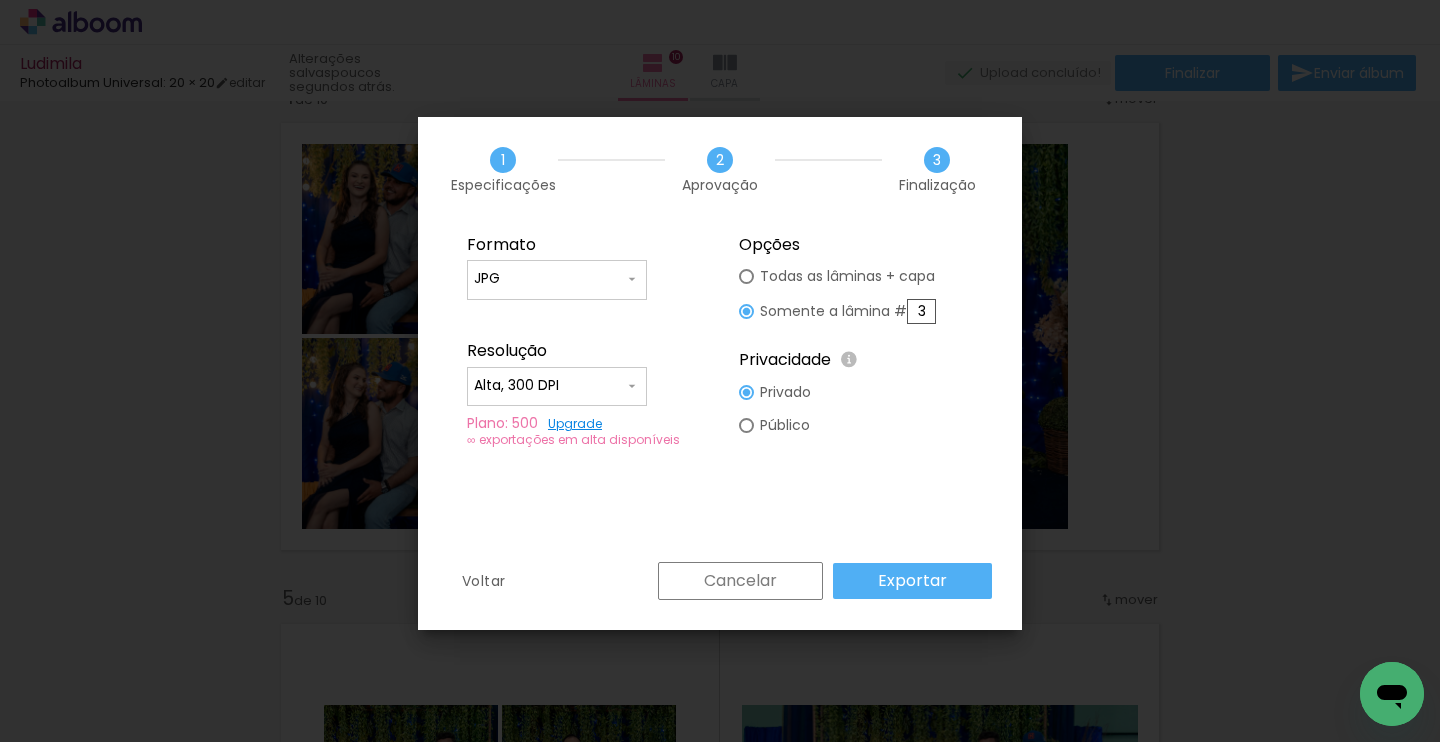 type on "3" 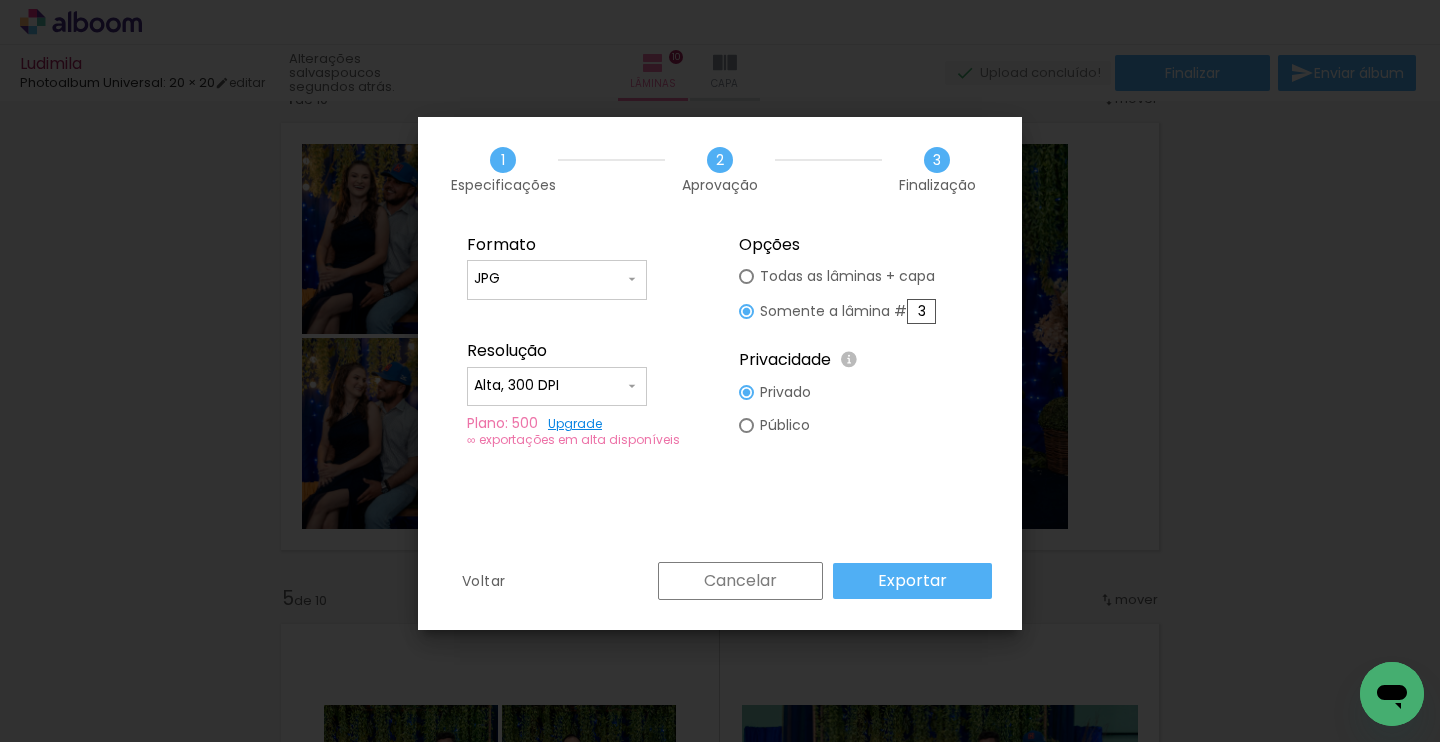 click on "Exportar" at bounding box center [0, 0] 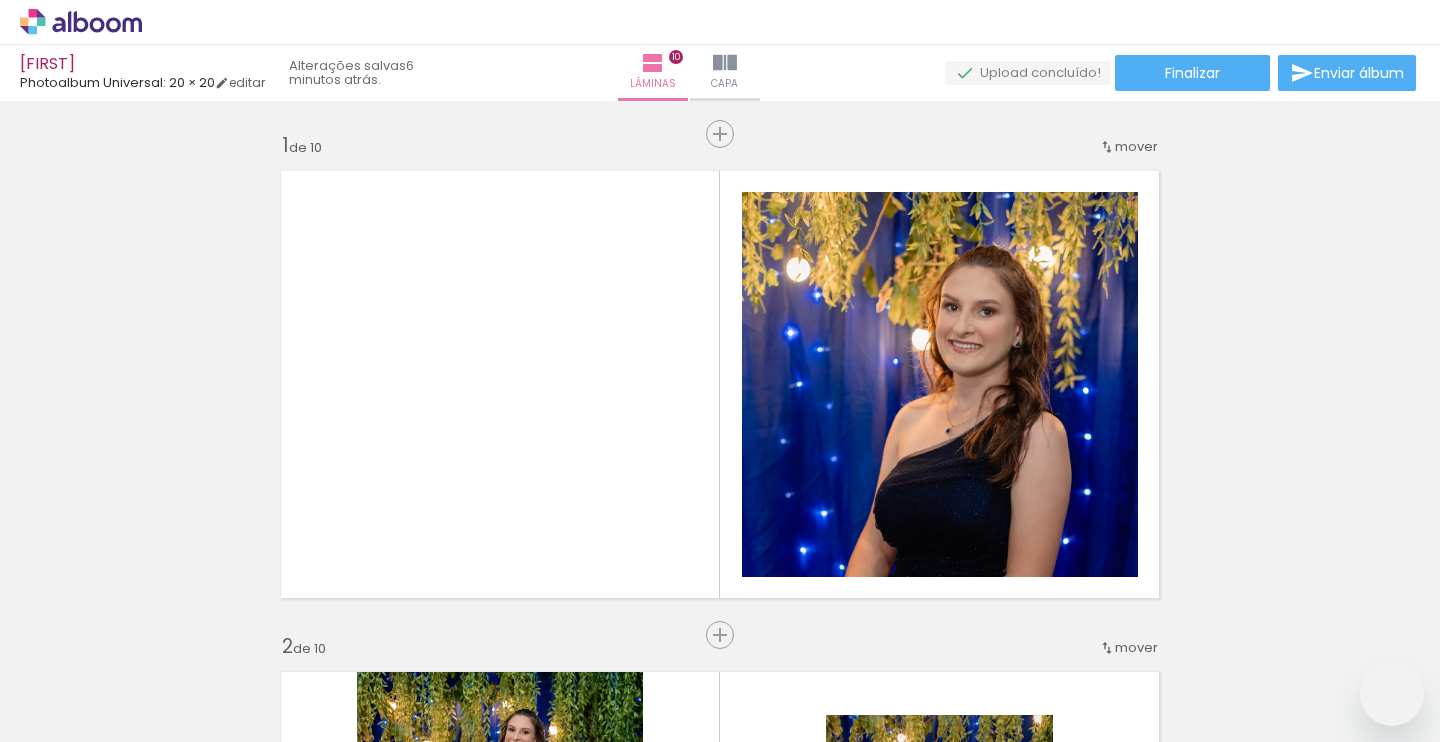 scroll, scrollTop: 0, scrollLeft: 0, axis: both 